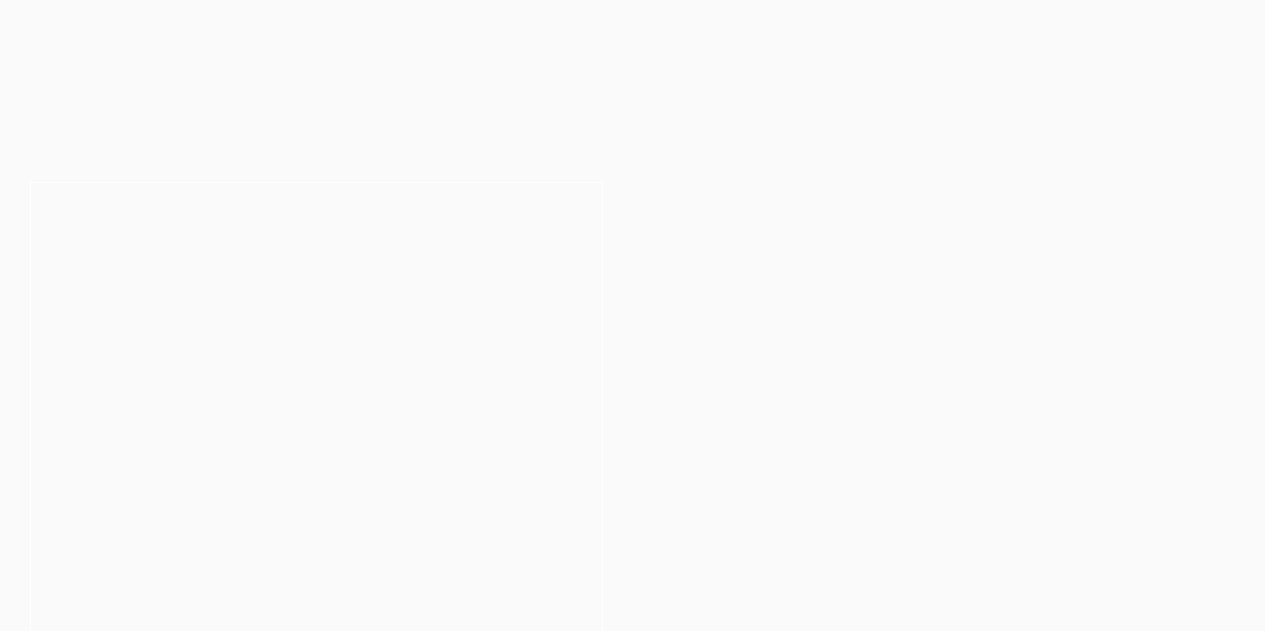 scroll, scrollTop: 0, scrollLeft: 0, axis: both 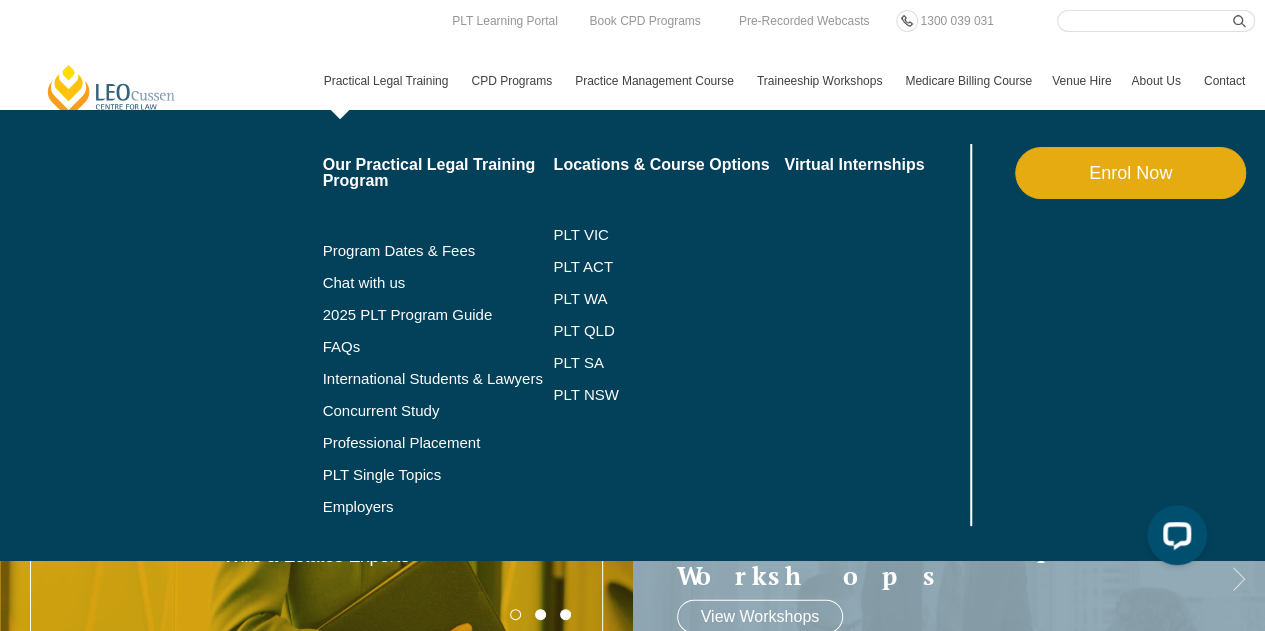 click on "Practical Legal Training" at bounding box center [388, 81] 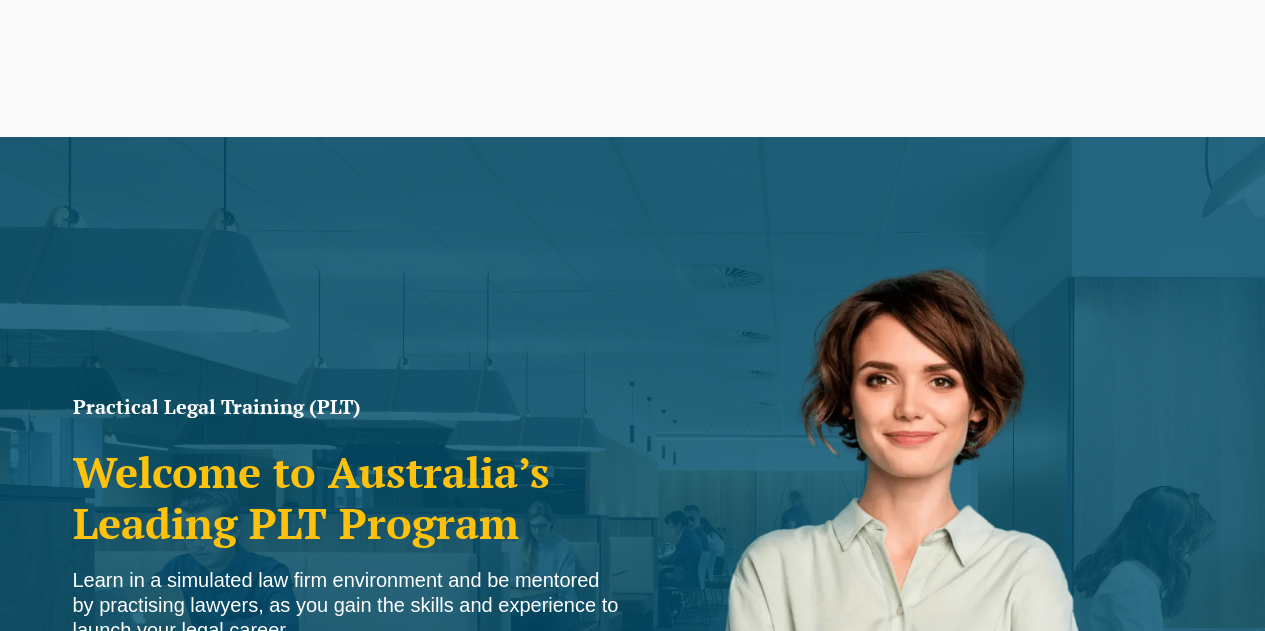 scroll, scrollTop: 0, scrollLeft: 0, axis: both 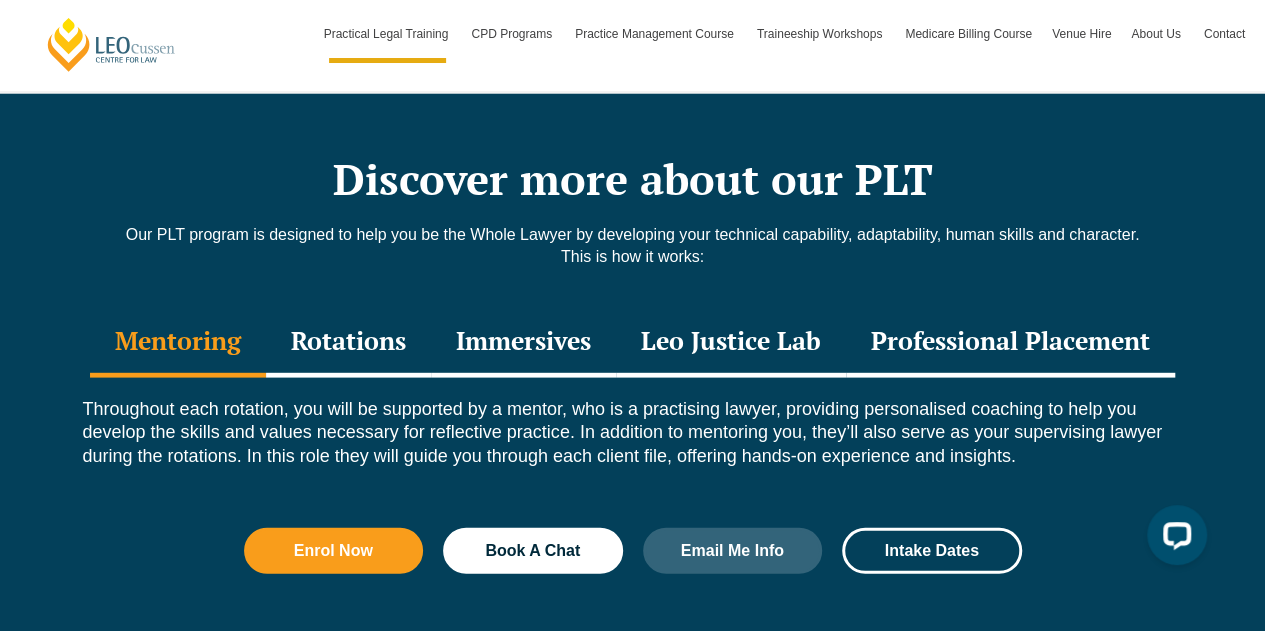 click on "Discover more about our PLT" at bounding box center [633, 179] 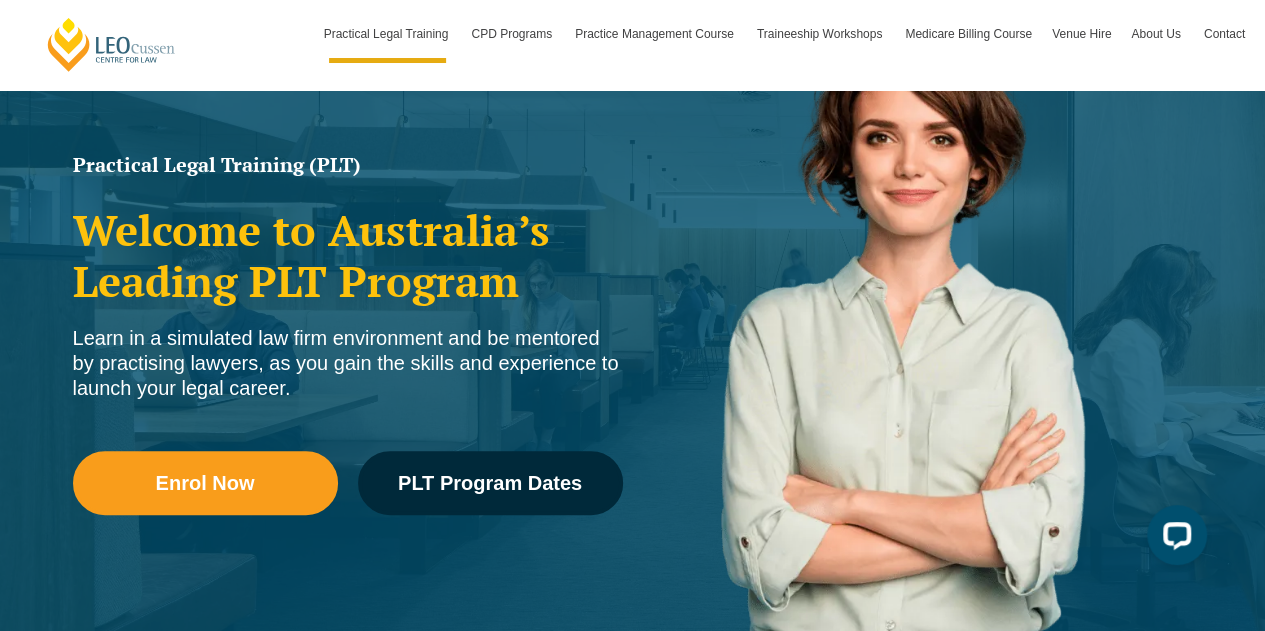 scroll, scrollTop: 229, scrollLeft: 0, axis: vertical 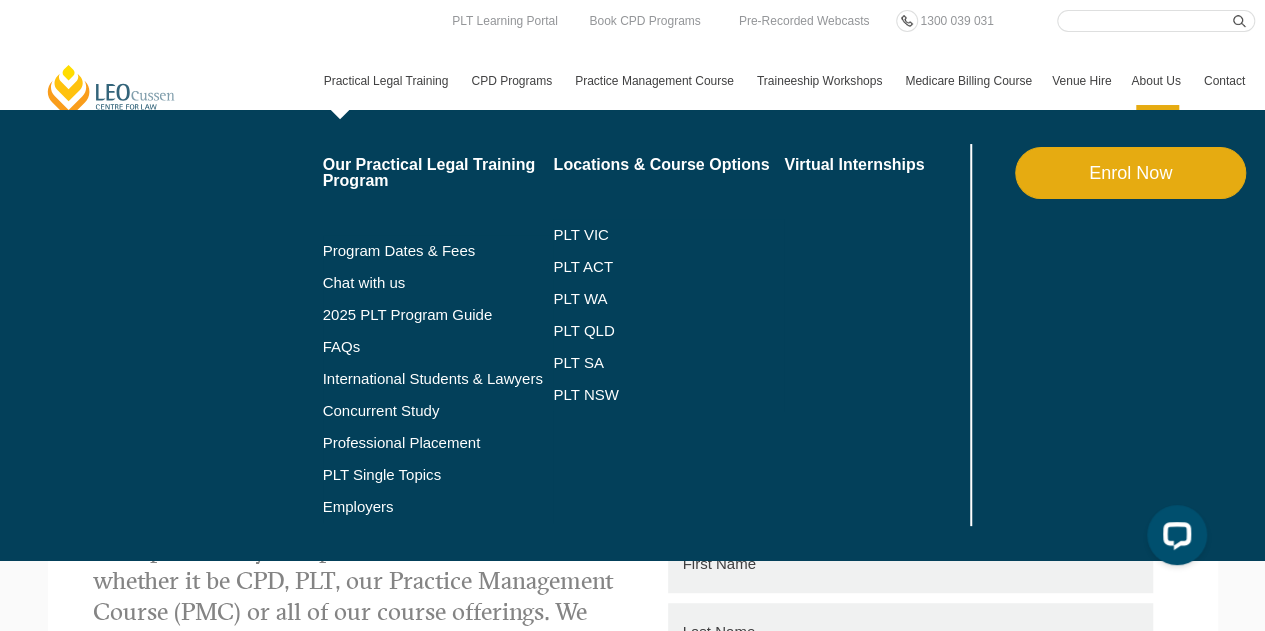 click on "Practical Legal Training" at bounding box center (388, 81) 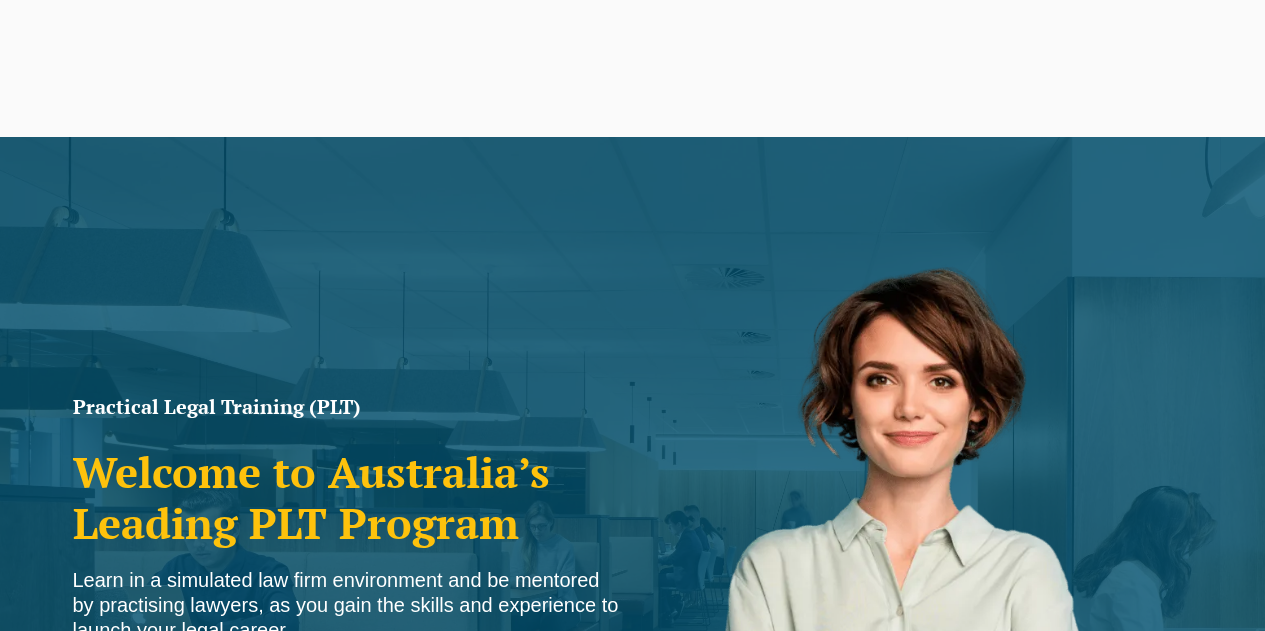 scroll, scrollTop: 0, scrollLeft: 0, axis: both 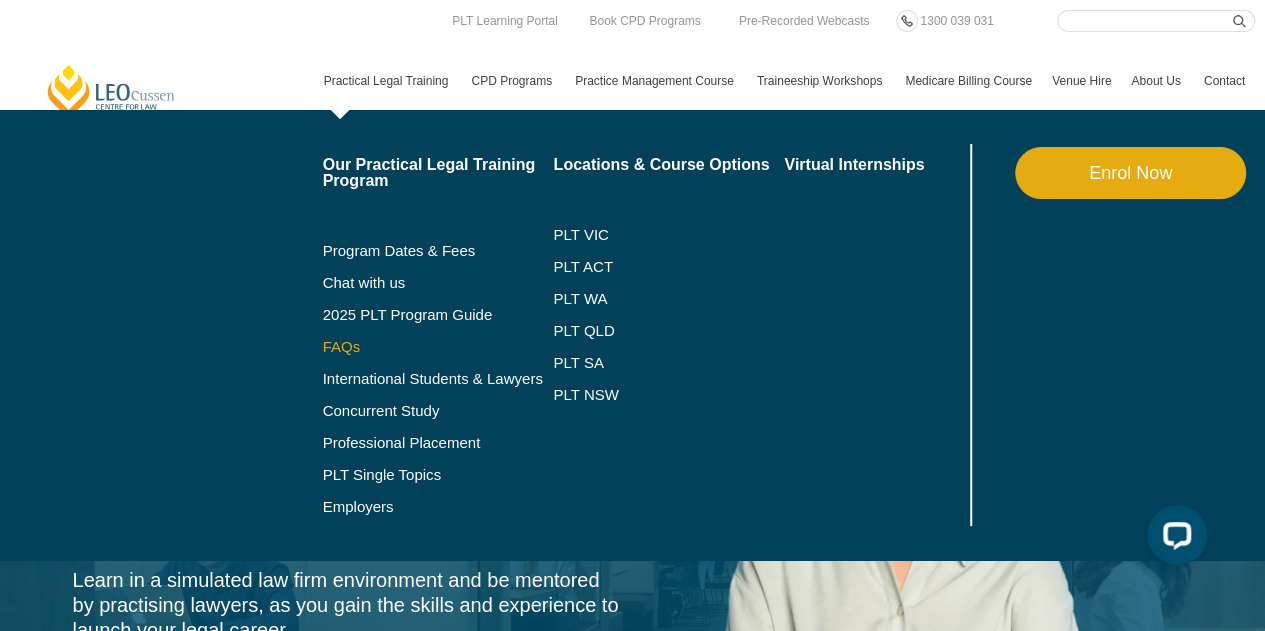 click on "FAQs" at bounding box center (438, 347) 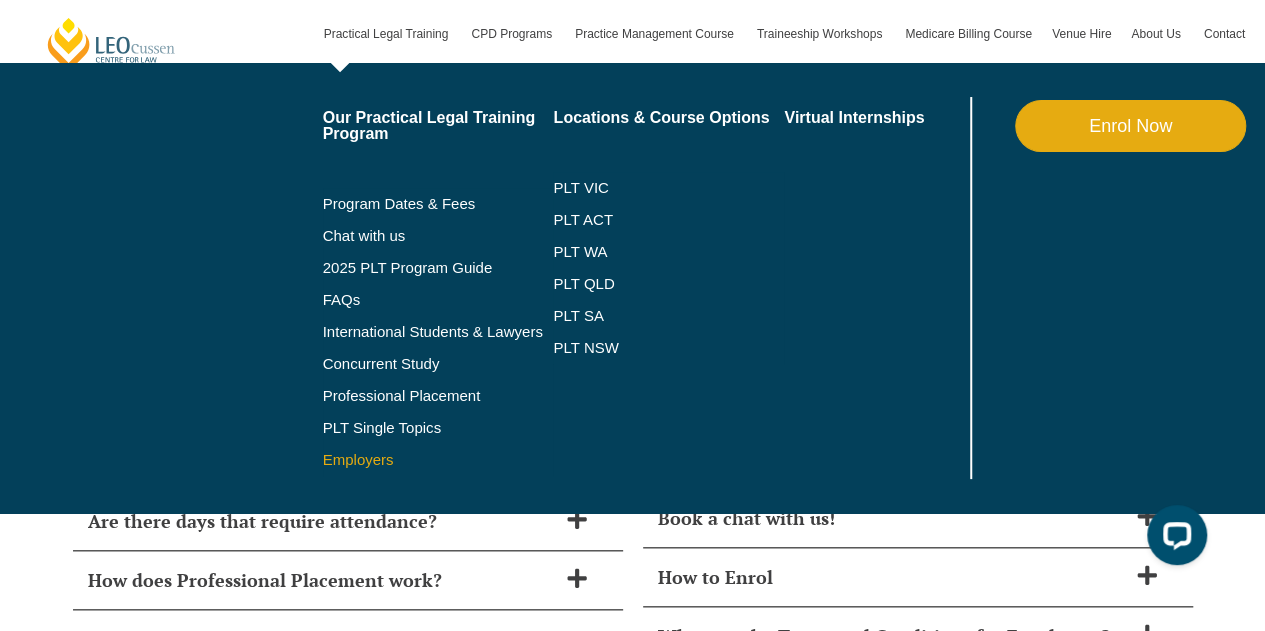 scroll, scrollTop: 8379, scrollLeft: 0, axis: vertical 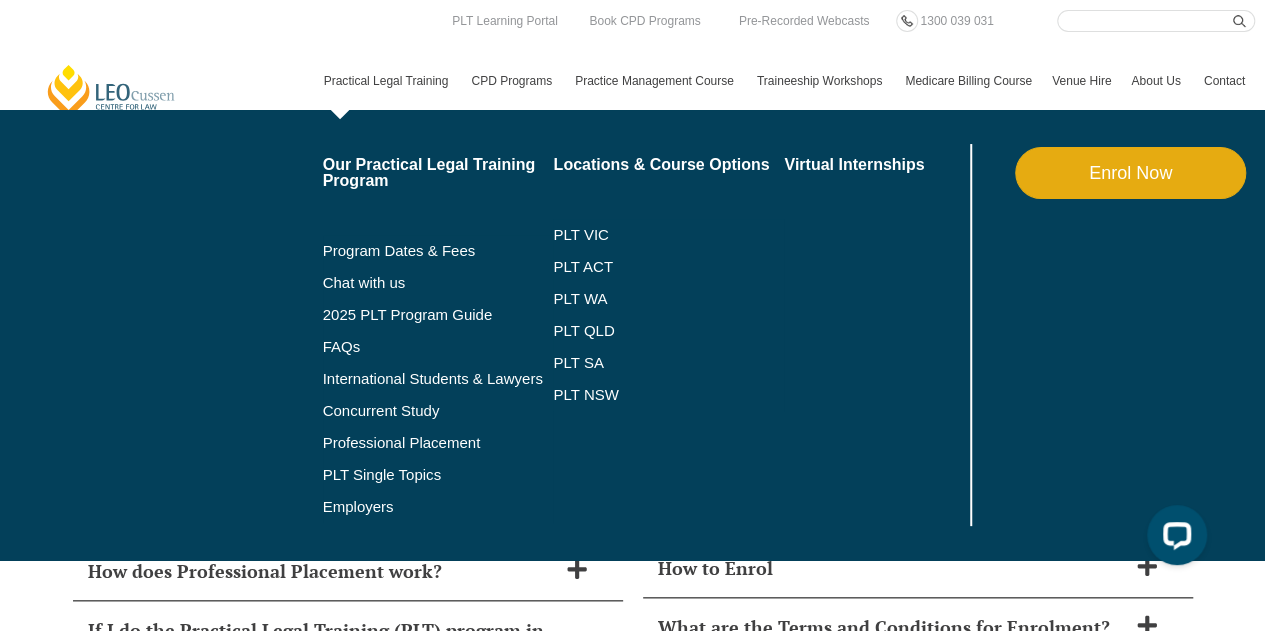 click on "Program Dates & Fees   Chat with us   2025 PLT Program Guide   FAQs   International Students & Lawyers   Concurrent Study   Professional Placement   PLT Single Topics   Employers" at bounding box center (438, 379) 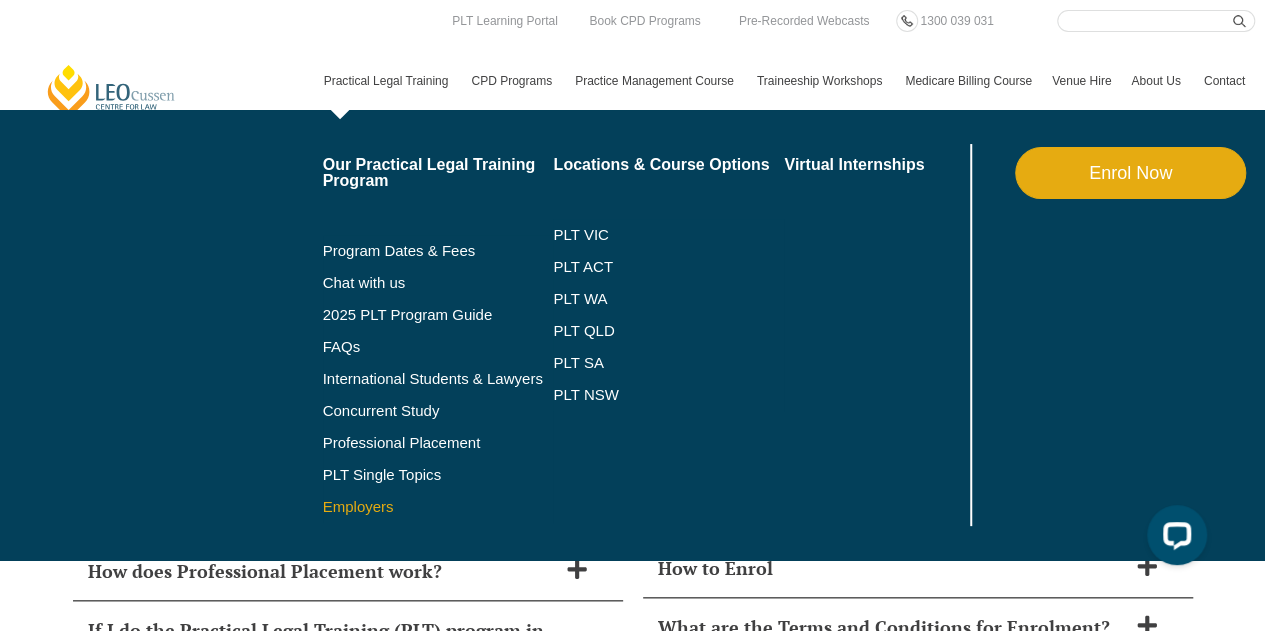 click on "Employers" at bounding box center [438, 507] 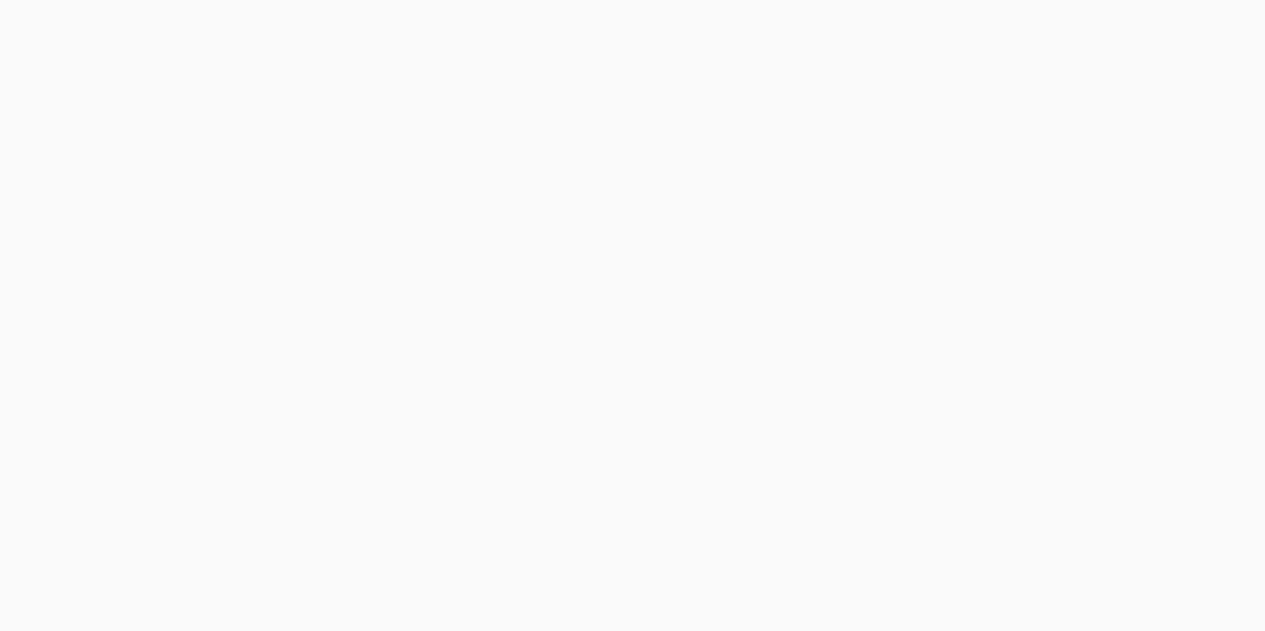 scroll, scrollTop: 0, scrollLeft: 0, axis: both 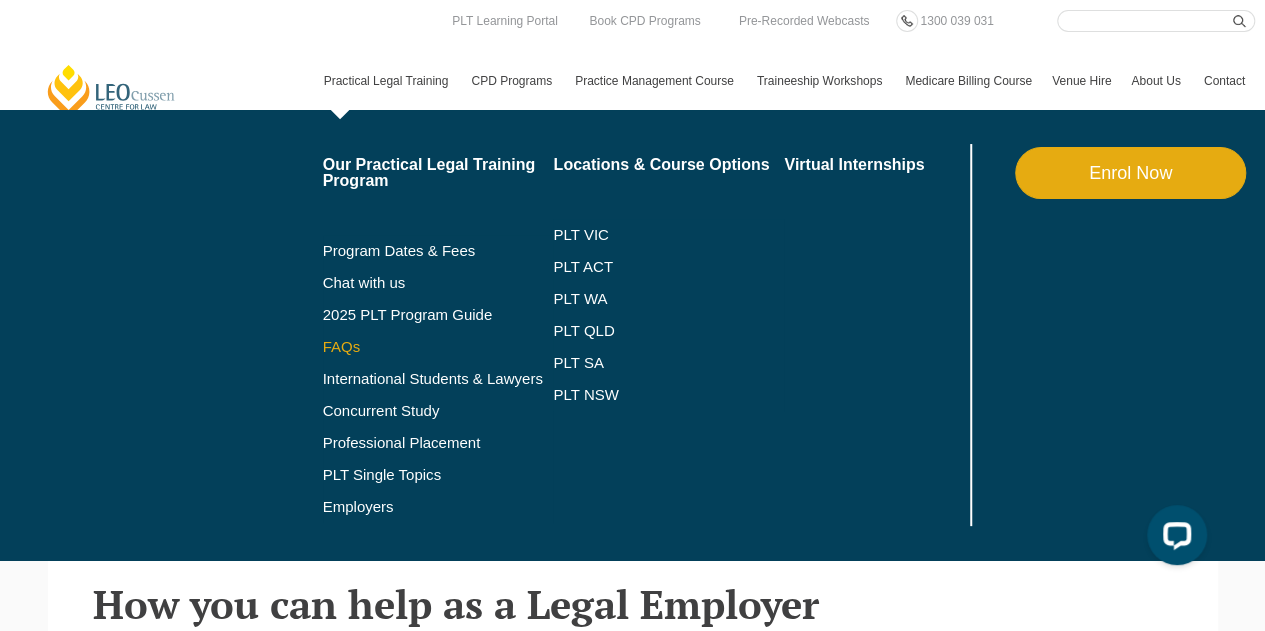 click on "FAQs" at bounding box center [438, 347] 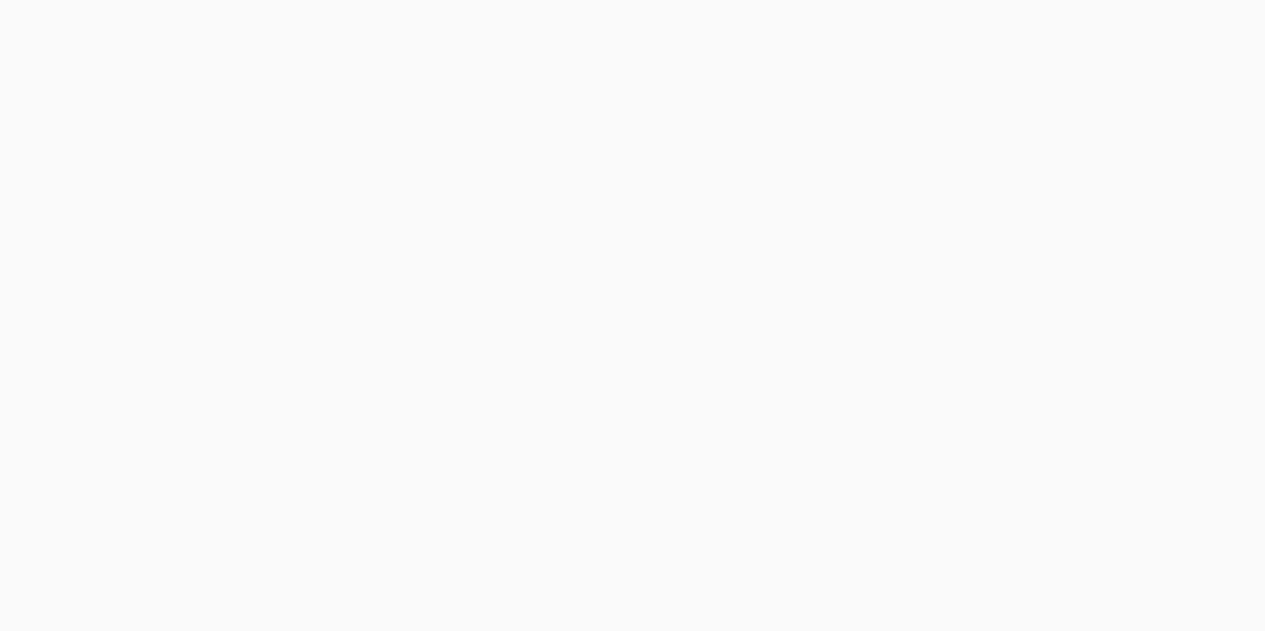 scroll, scrollTop: 0, scrollLeft: 0, axis: both 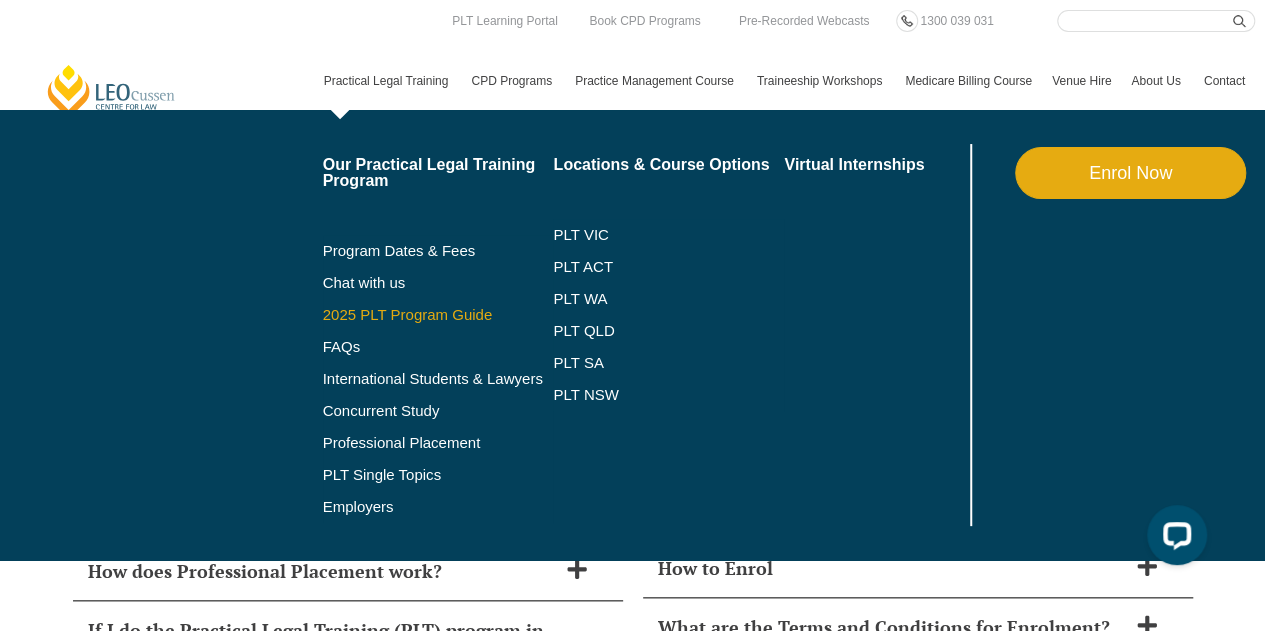 click on "2025 PLT Program Guide" at bounding box center [413, 315] 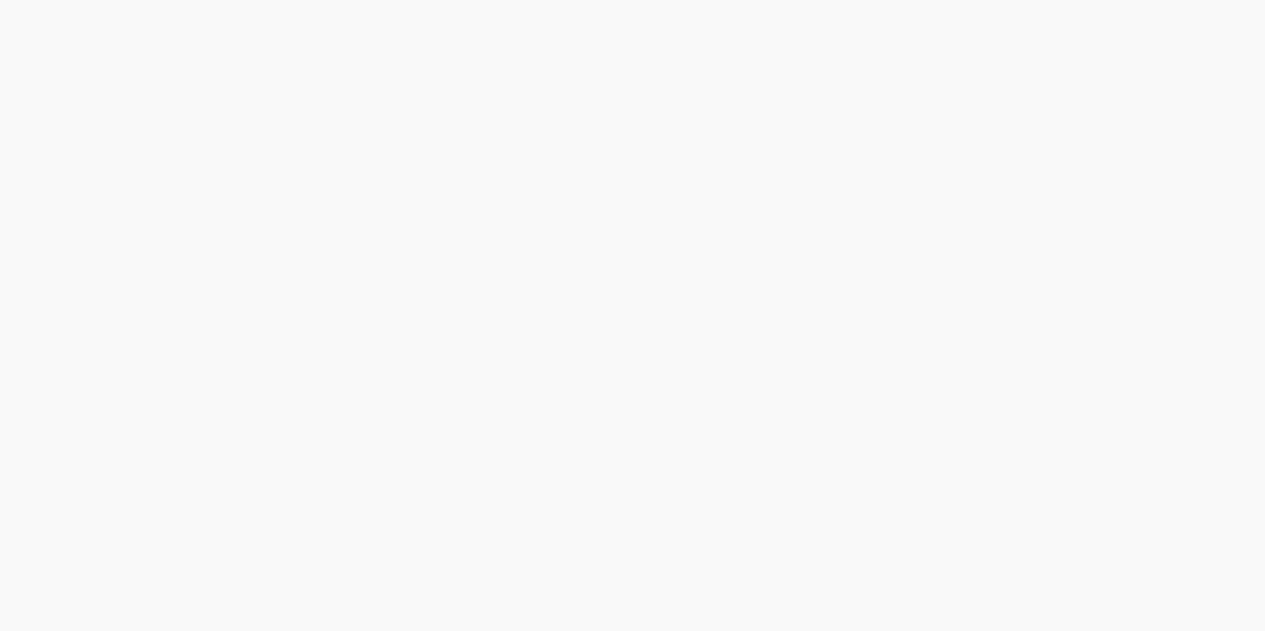scroll, scrollTop: 0, scrollLeft: 0, axis: both 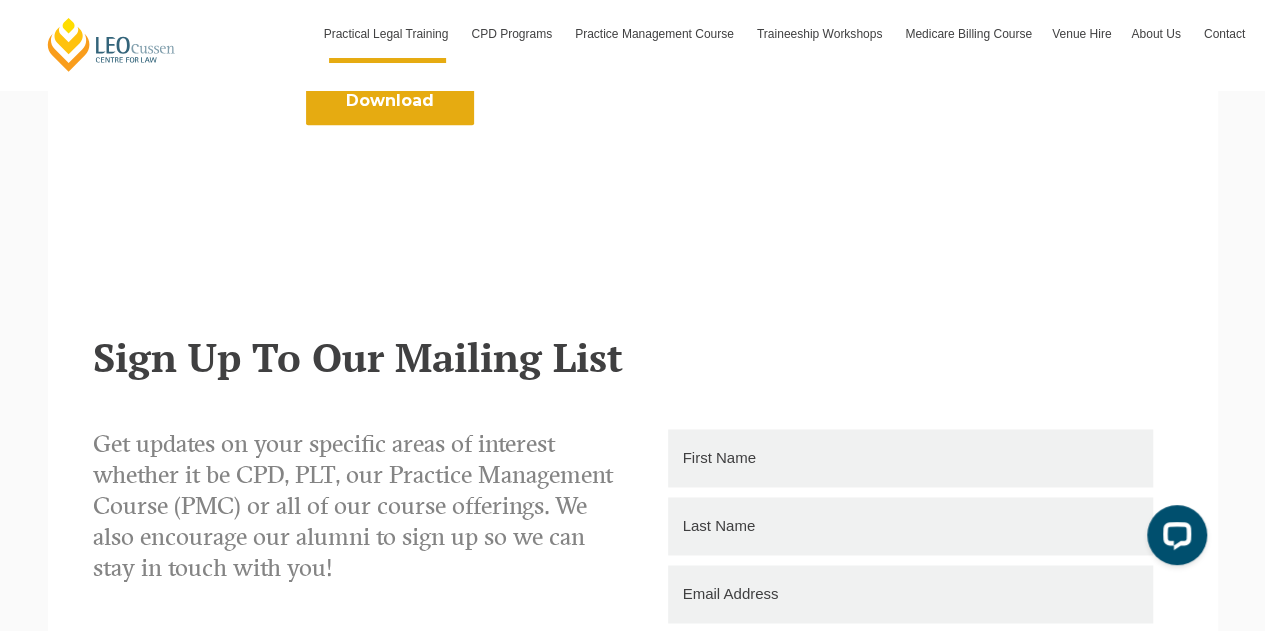 click on "Sign Up To Our Mailing List            Get updates on your specific areas of interest whether it be CPD, PLT, our Practice Management Course (PMC) or all of our course offerings. We also encourage our alumni to sign up so we can stay in touch with you!                                                         Phone         Sign-up Options                     CPD         Practice Management Course         Practical Legal Training - [STATE]         Practical Legal Training - [STATE]         Practical Legal Training - [STATE]/[STATE]         Practical Legal Training - [STATE]         Practical Legal Training - [STATE]         Practical Legal Training - [STATE]         Practical Legal Training - [STATE]         Alumni         Event Sponsorships                Submit" at bounding box center (633, 790) 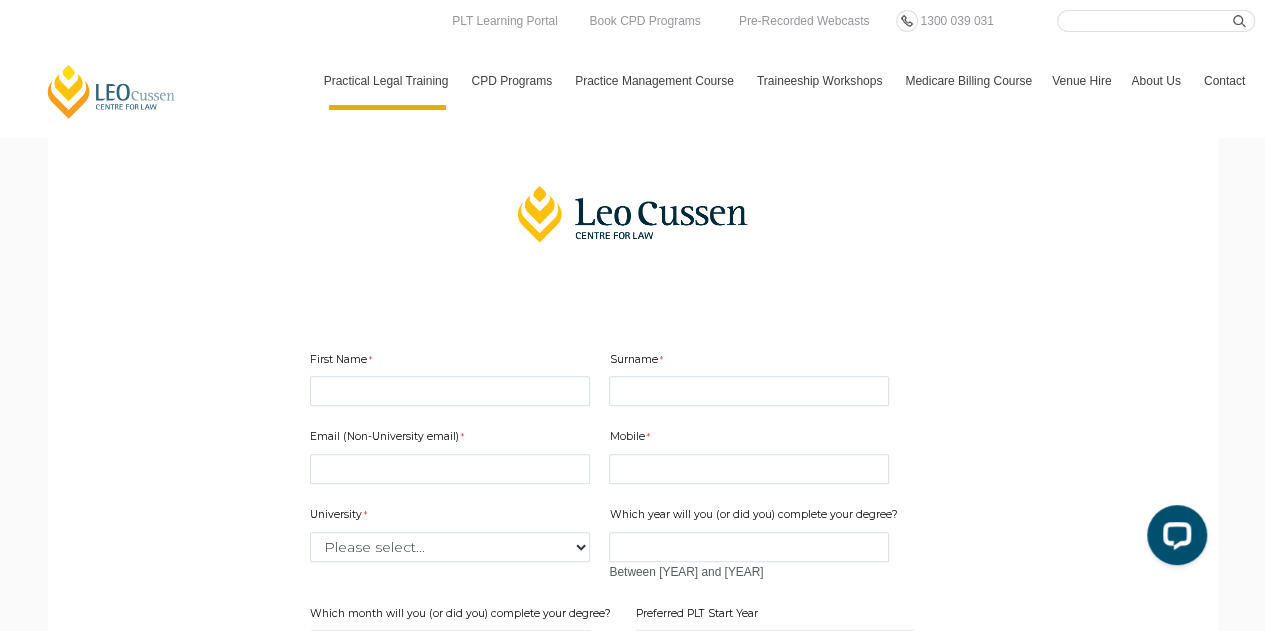 scroll, scrollTop: 0, scrollLeft: 0, axis: both 